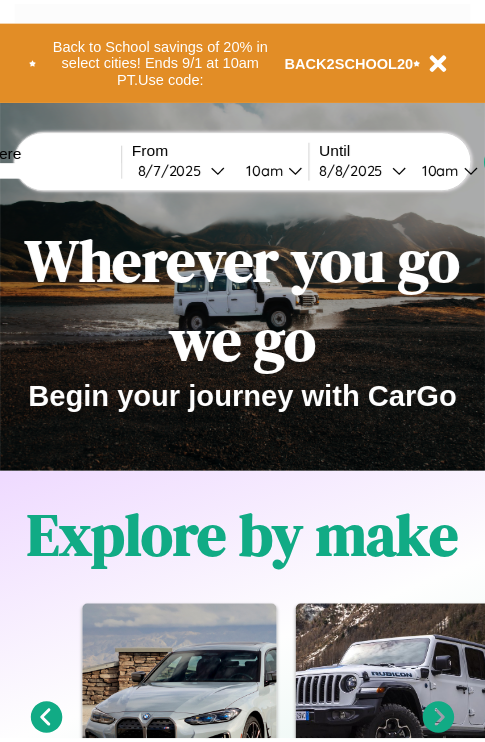 scroll, scrollTop: 0, scrollLeft: 0, axis: both 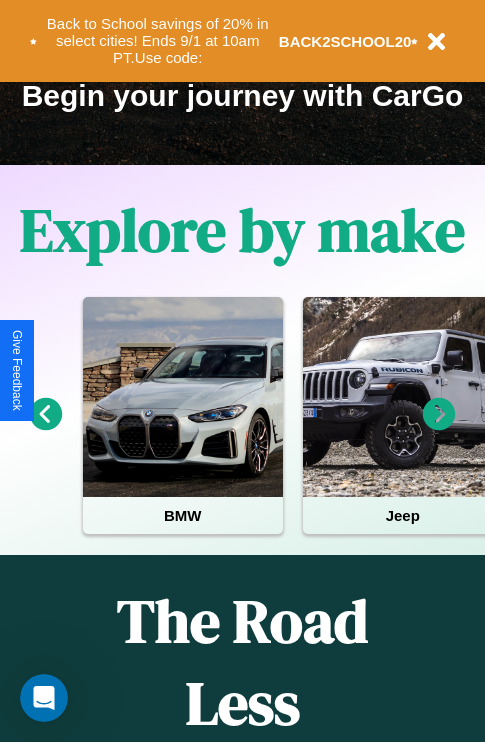 click 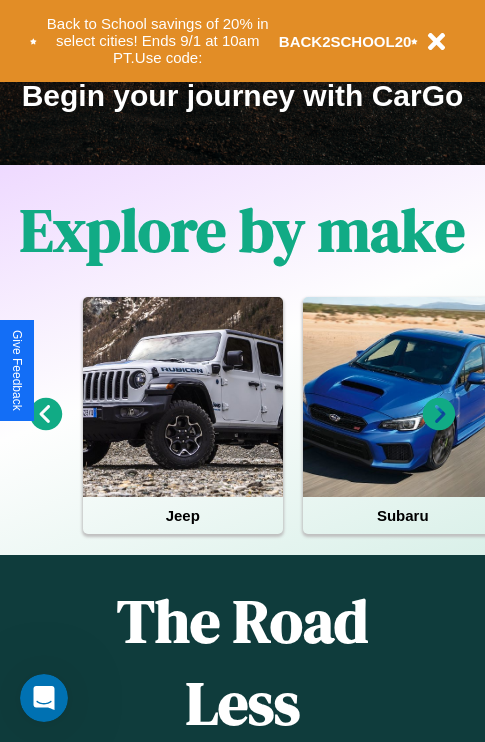 click 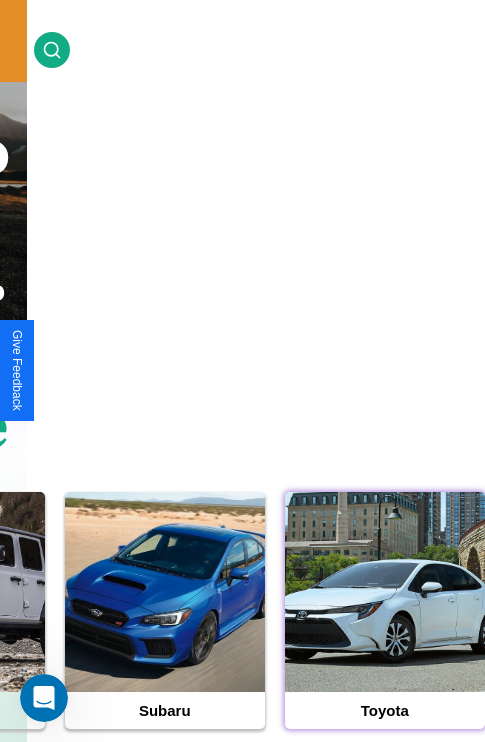 click at bounding box center [385, 592] 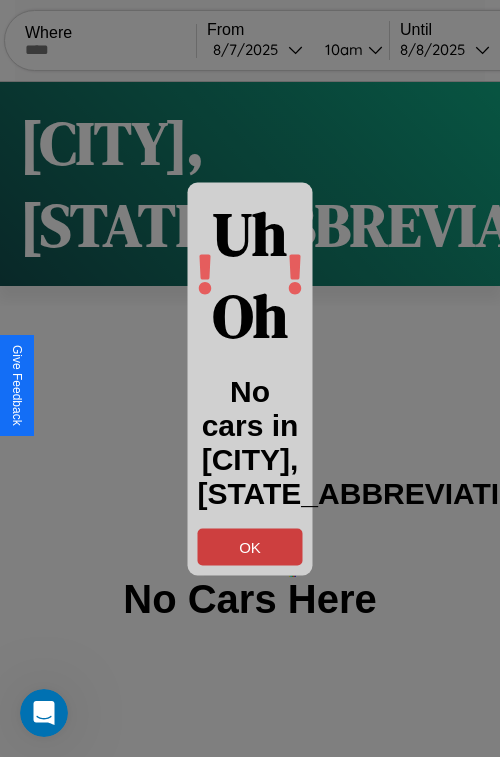click on "OK" at bounding box center (250, 546) 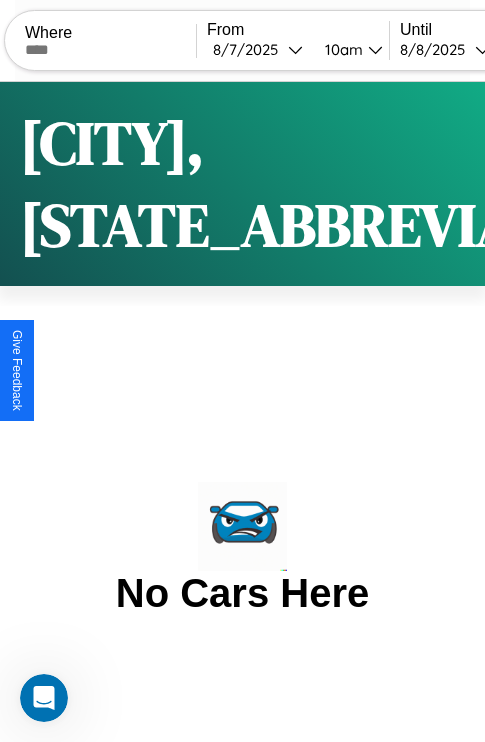 click at bounding box center [110, 50] 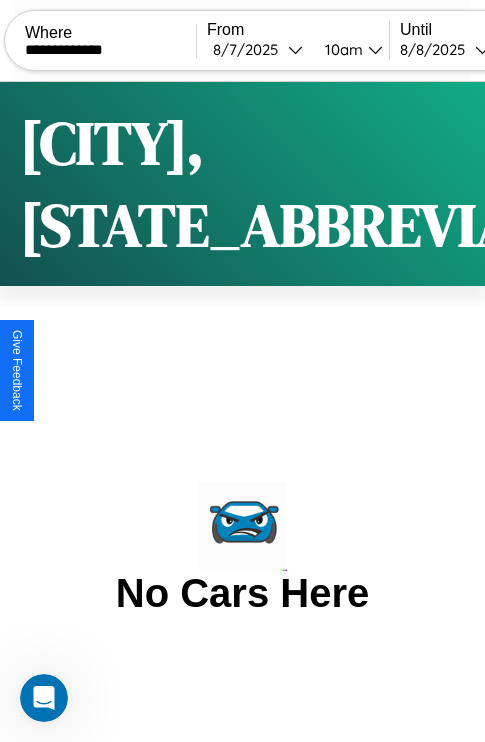 type on "**********" 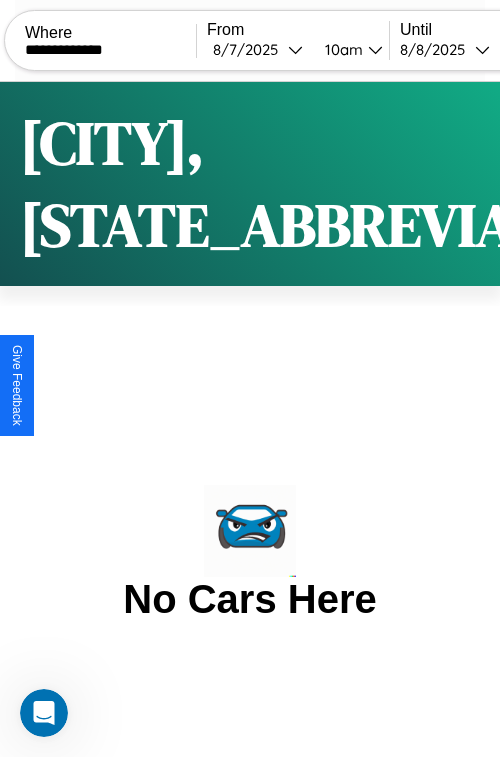 select on "*" 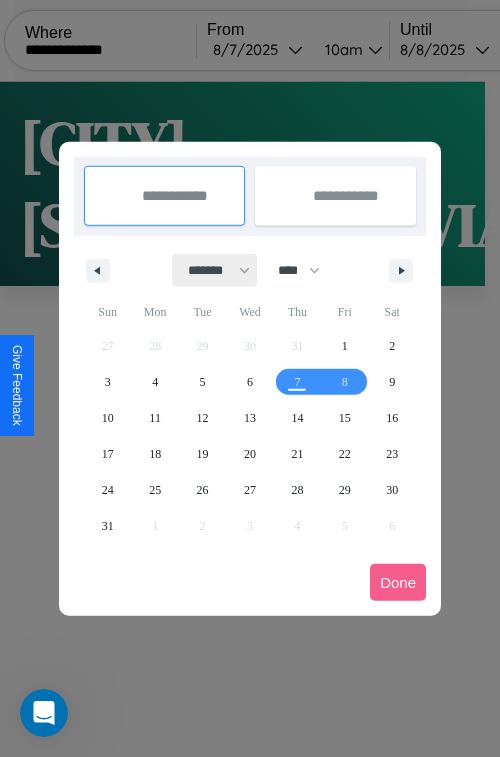 click on "******* ******** ***** ***** *** **** **** ****** ********* ******* ******** ********" at bounding box center [215, 270] 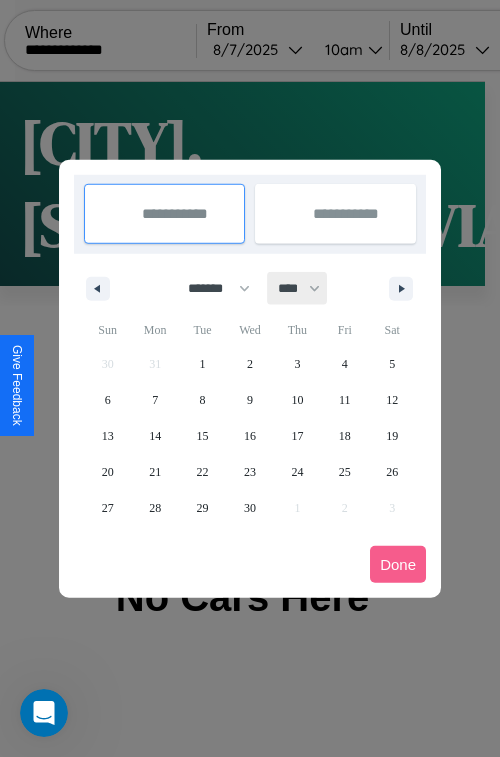 click on "**** **** **** **** **** **** **** **** **** **** **** **** **** **** **** **** **** **** **** **** **** **** **** **** **** **** **** **** **** **** **** **** **** **** **** **** **** **** **** **** **** **** **** **** **** **** **** **** **** **** **** **** **** **** **** **** **** **** **** **** **** **** **** **** **** **** **** **** **** **** **** **** **** **** **** **** **** **** **** **** **** **** **** **** **** **** **** **** **** **** **** **** **** **** **** **** **** **** **** **** **** **** **** **** **** **** **** **** **** **** **** **** **** **** **** **** **** **** **** **** ****" at bounding box center [298, 288] 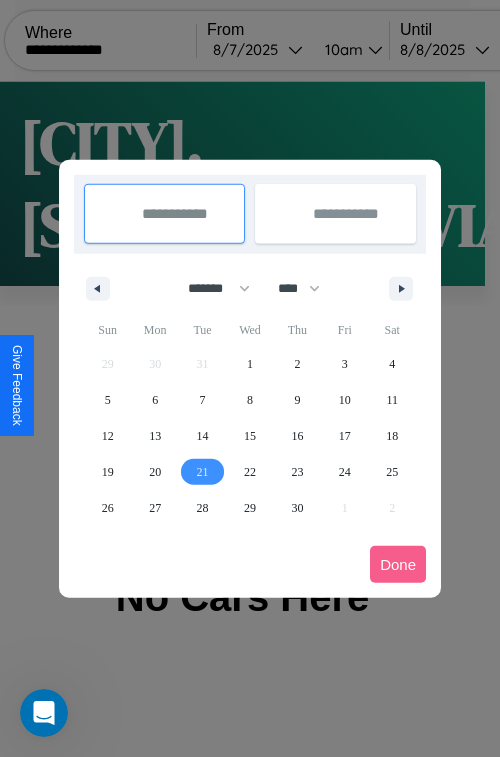 click on "21" at bounding box center [203, 472] 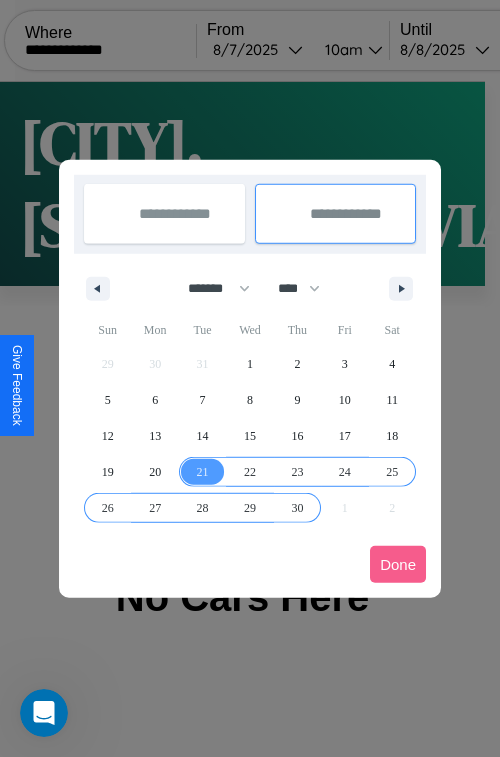 click on "30" at bounding box center [297, 508] 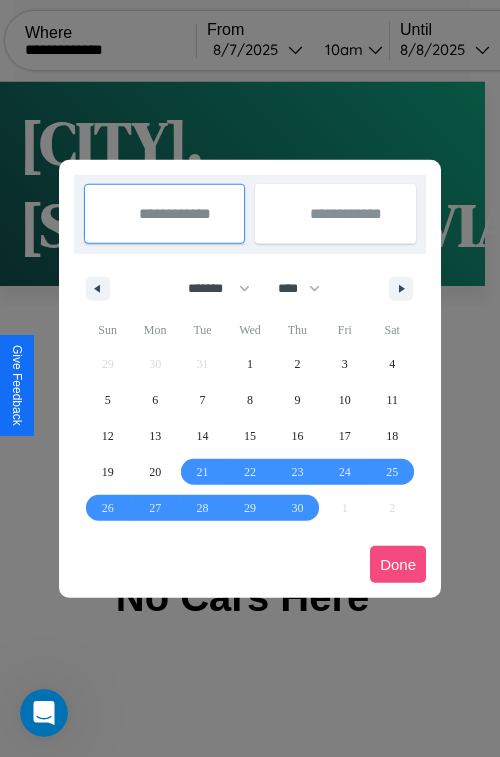 click on "Done" at bounding box center (398, 564) 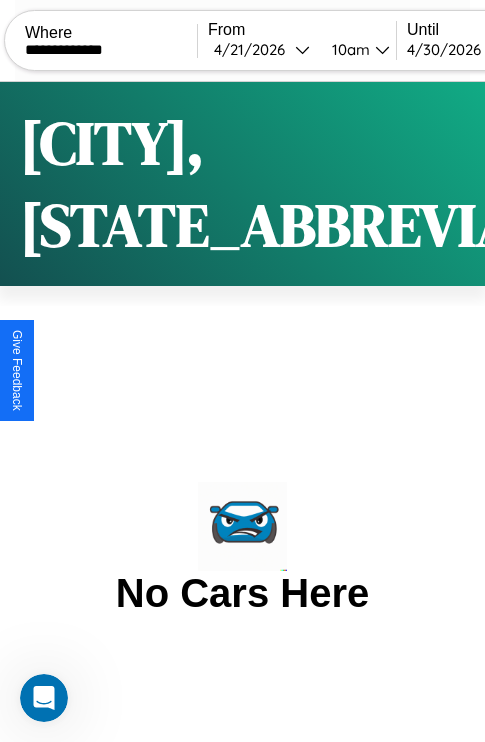 click on "10am" at bounding box center (348, 49) 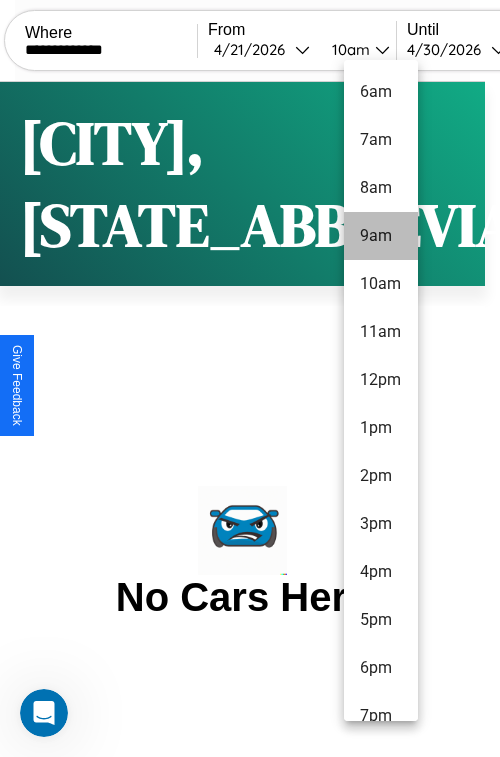 click on "9am" at bounding box center [381, 236] 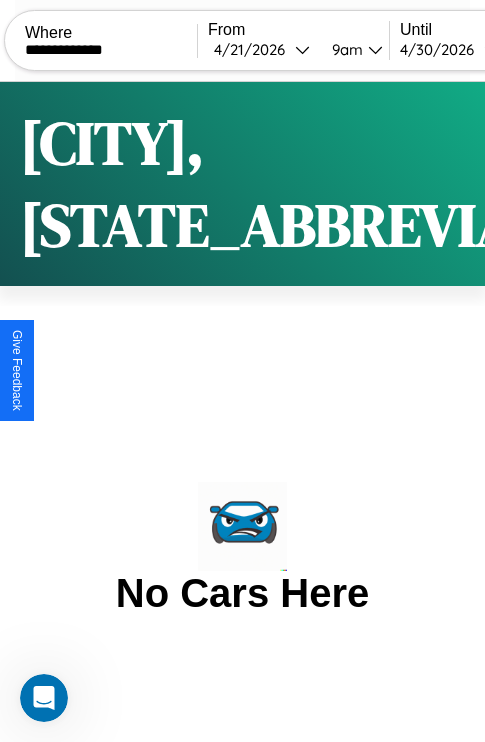 scroll, scrollTop: 0, scrollLeft: 112, axis: horizontal 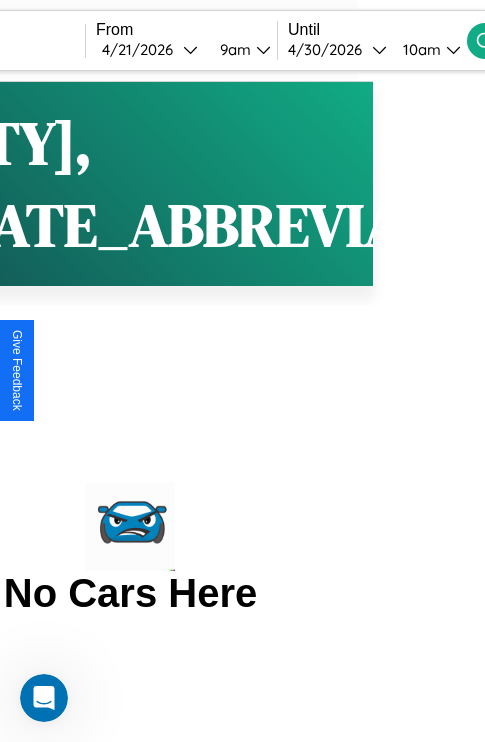 click on "10am" at bounding box center (419, 49) 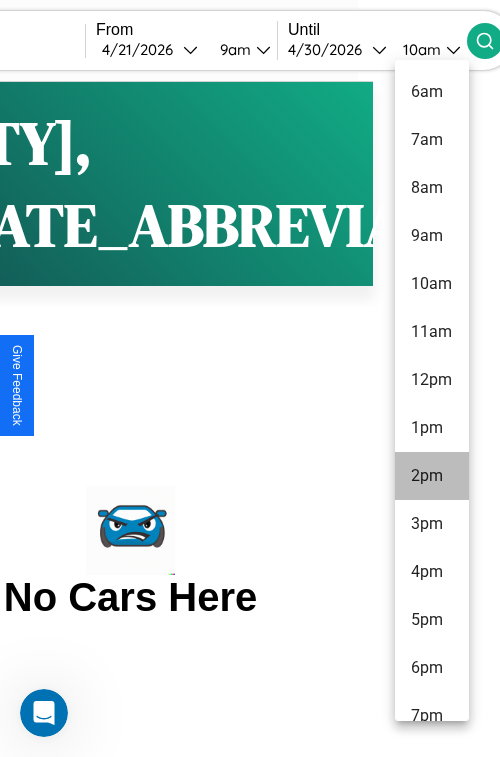 click on "2pm" at bounding box center [432, 476] 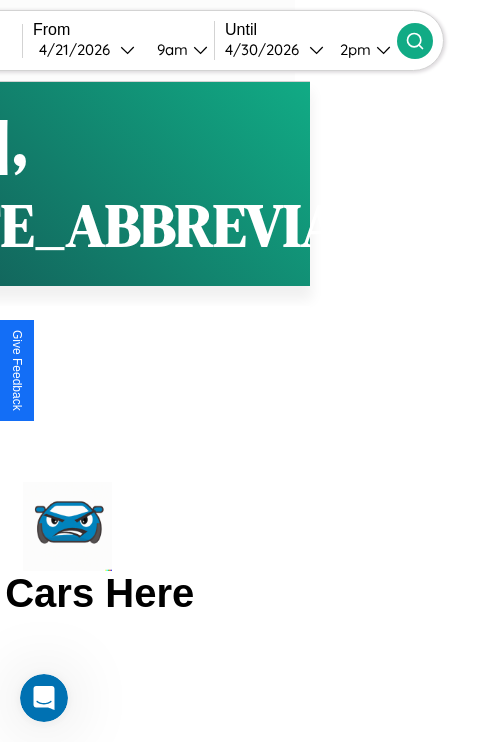 click 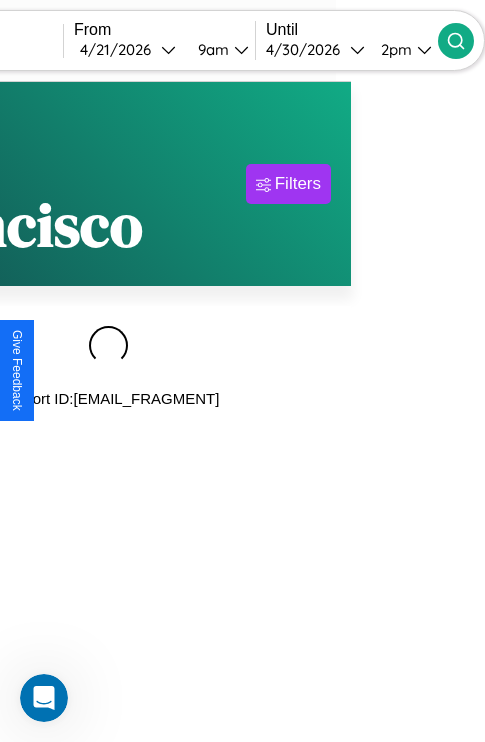 scroll, scrollTop: 0, scrollLeft: 171, axis: horizontal 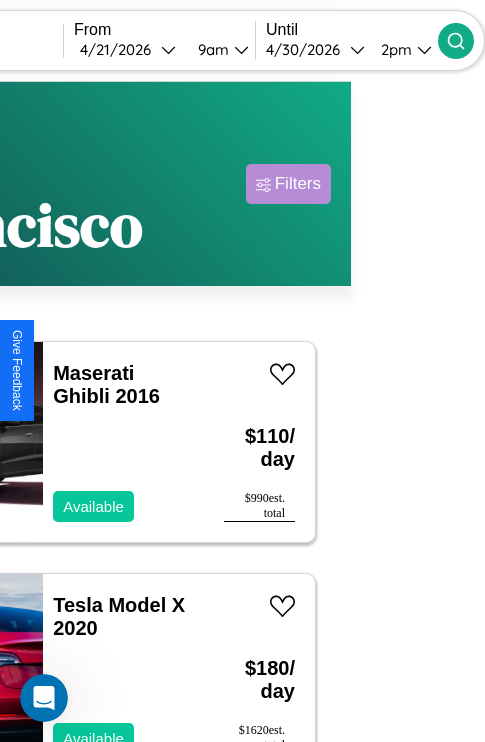 click on "Filters" at bounding box center (298, 184) 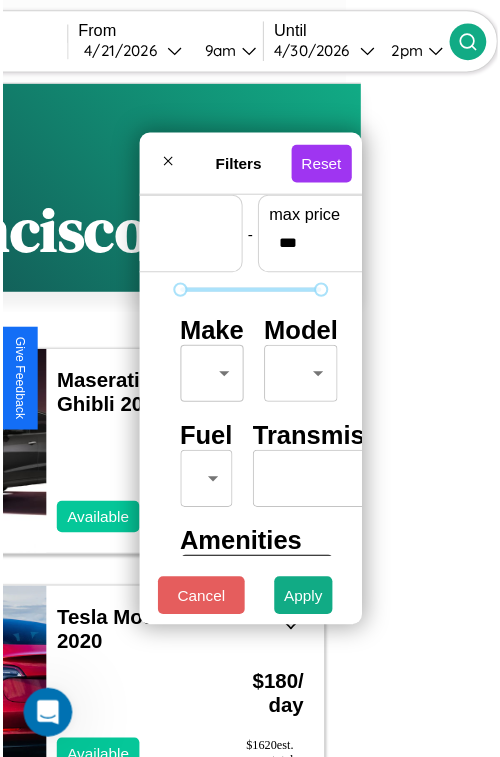 scroll, scrollTop: 59, scrollLeft: 0, axis: vertical 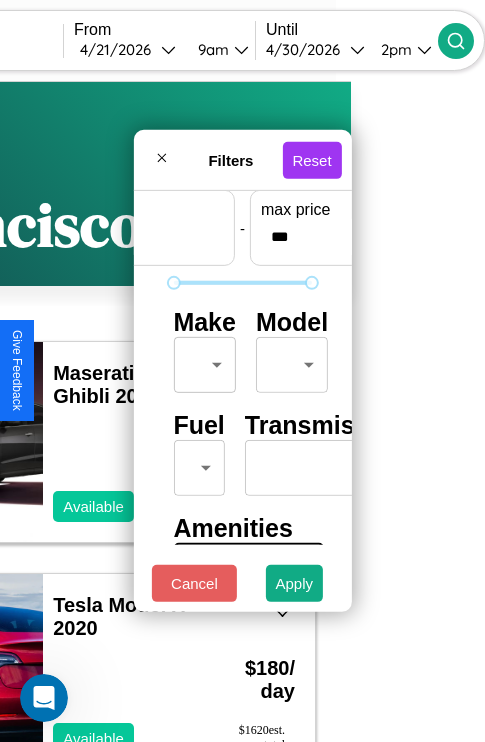 click on "**********" at bounding box center [108, 453] 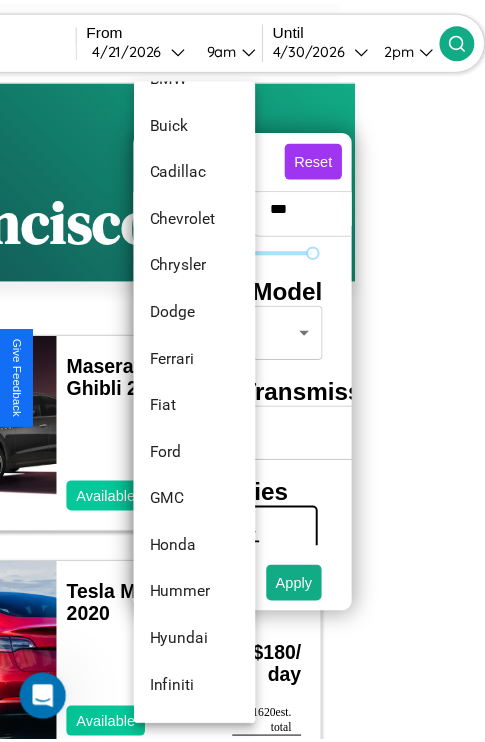 scroll, scrollTop: 518, scrollLeft: 0, axis: vertical 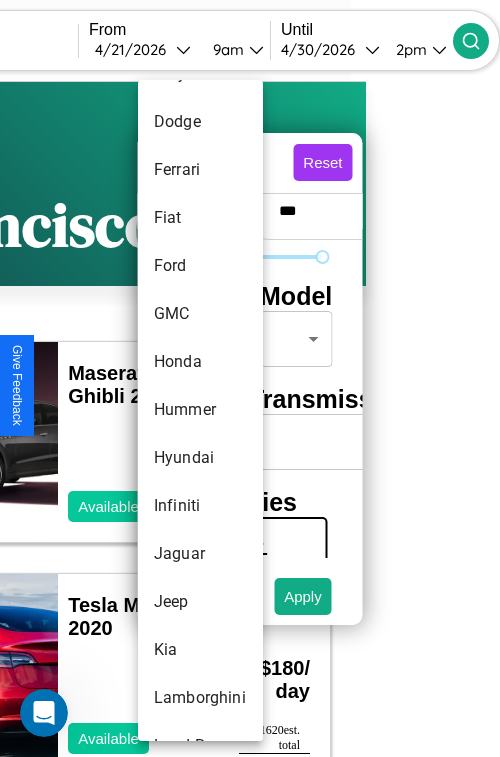 click on "Hummer" at bounding box center [200, 410] 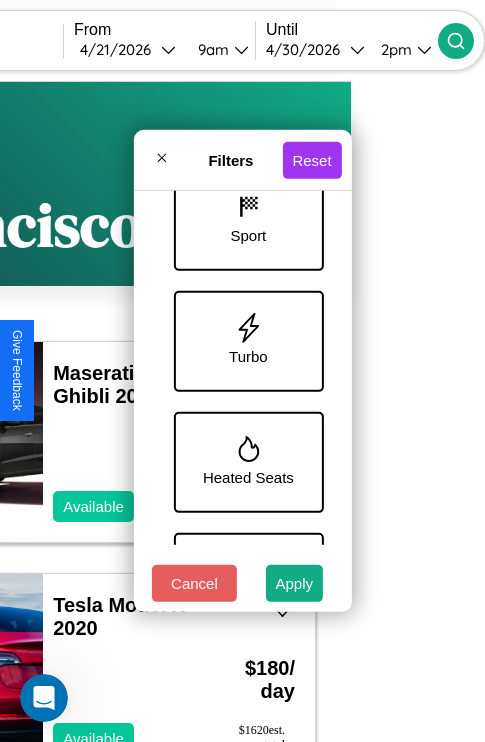 scroll, scrollTop: 1014, scrollLeft: 0, axis: vertical 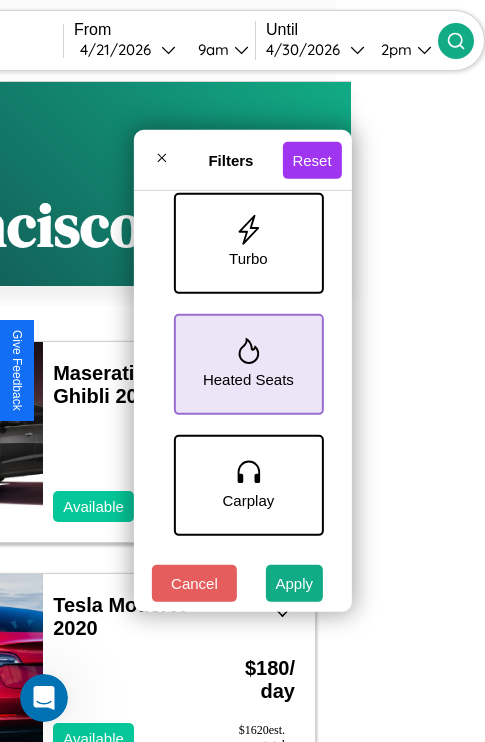 click 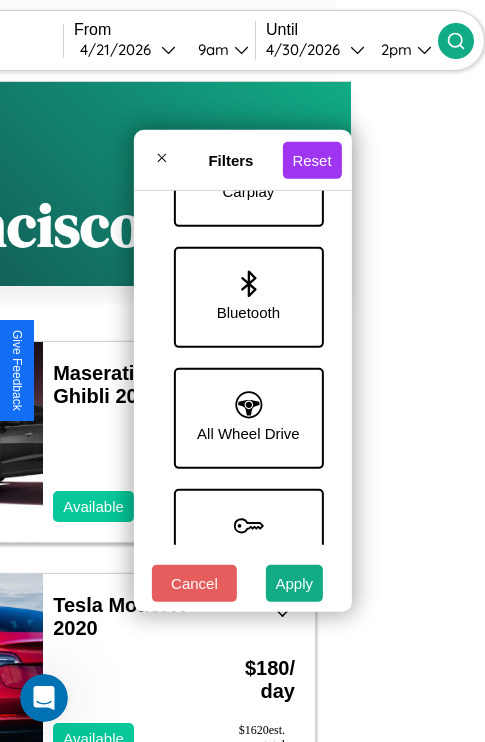 scroll, scrollTop: 1374, scrollLeft: 0, axis: vertical 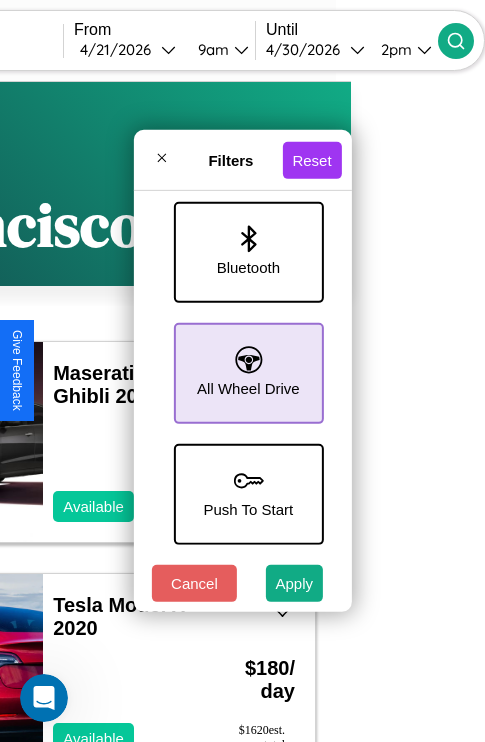 click 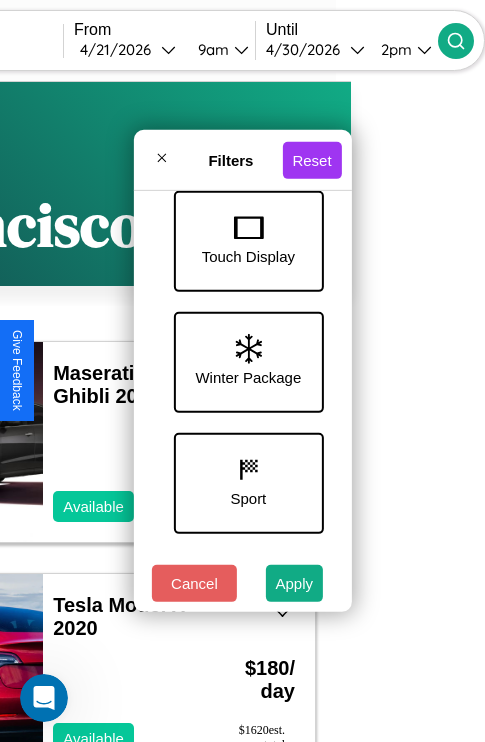 scroll, scrollTop: 651, scrollLeft: 0, axis: vertical 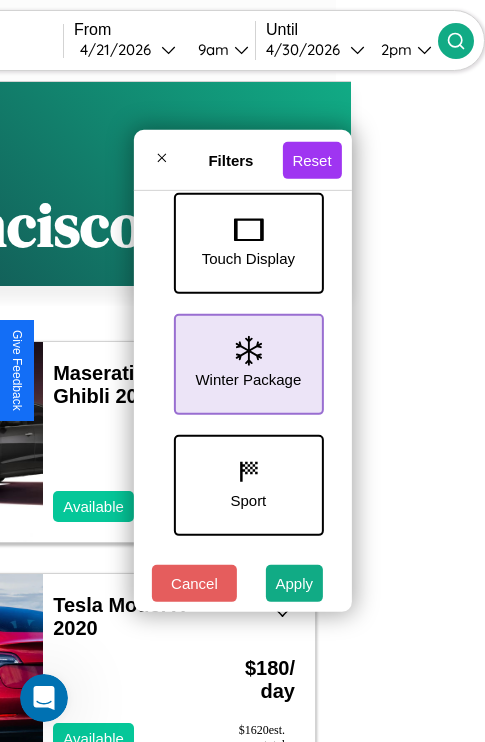 click 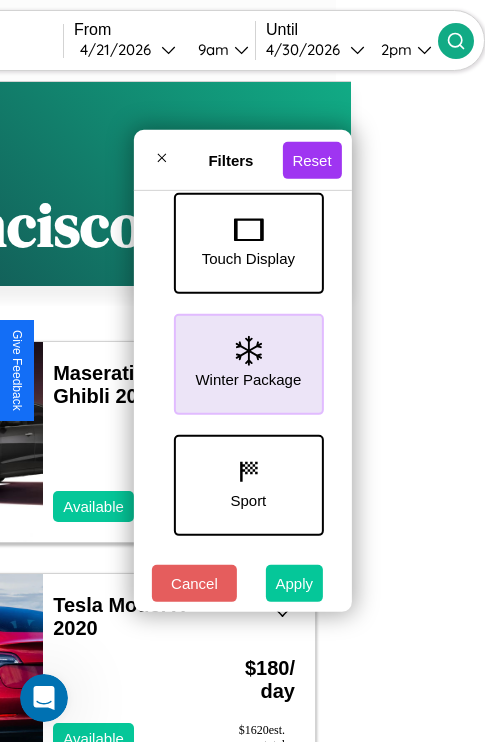click on "Apply" at bounding box center (295, 583) 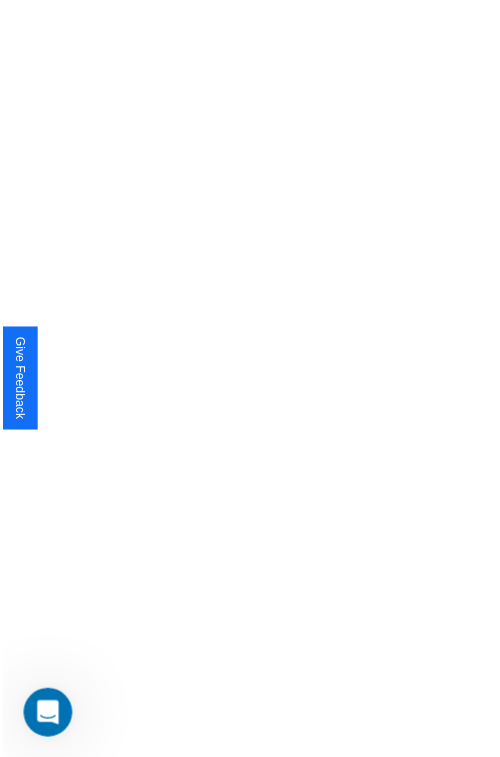 scroll, scrollTop: 0, scrollLeft: 0, axis: both 